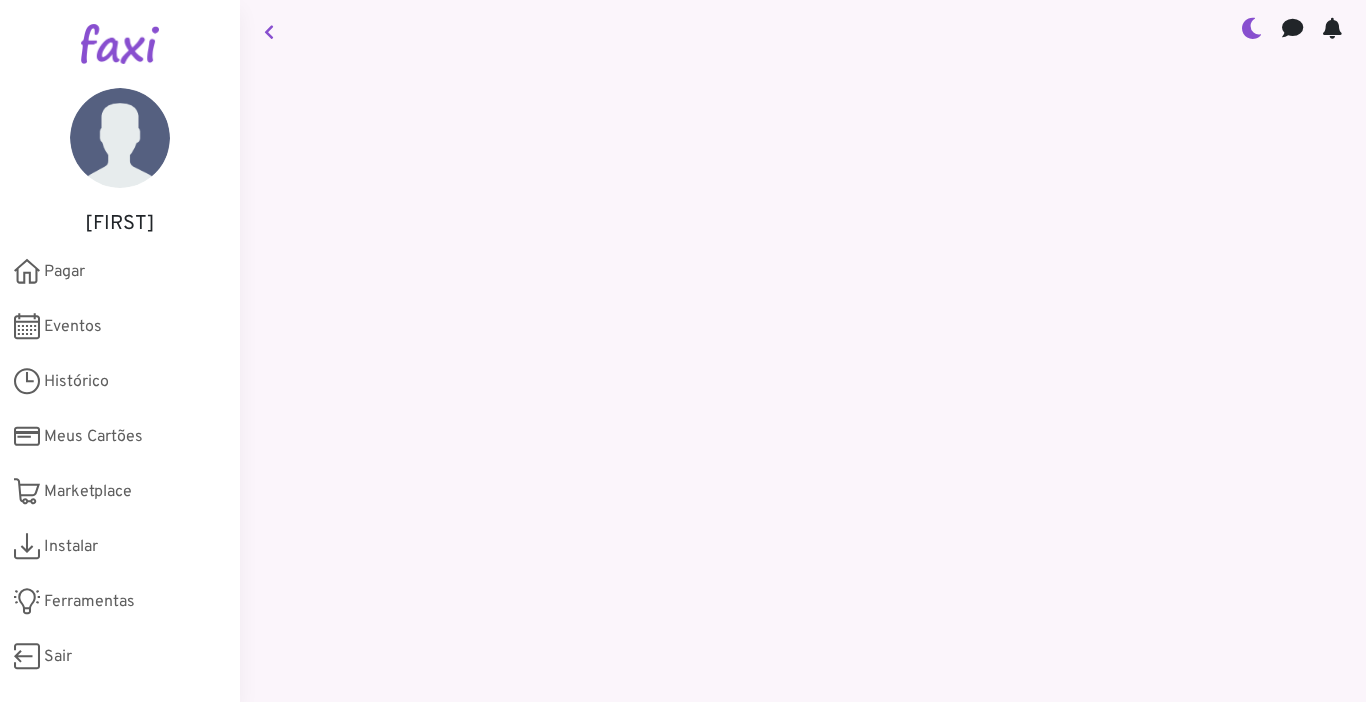 scroll, scrollTop: 0, scrollLeft: 0, axis: both 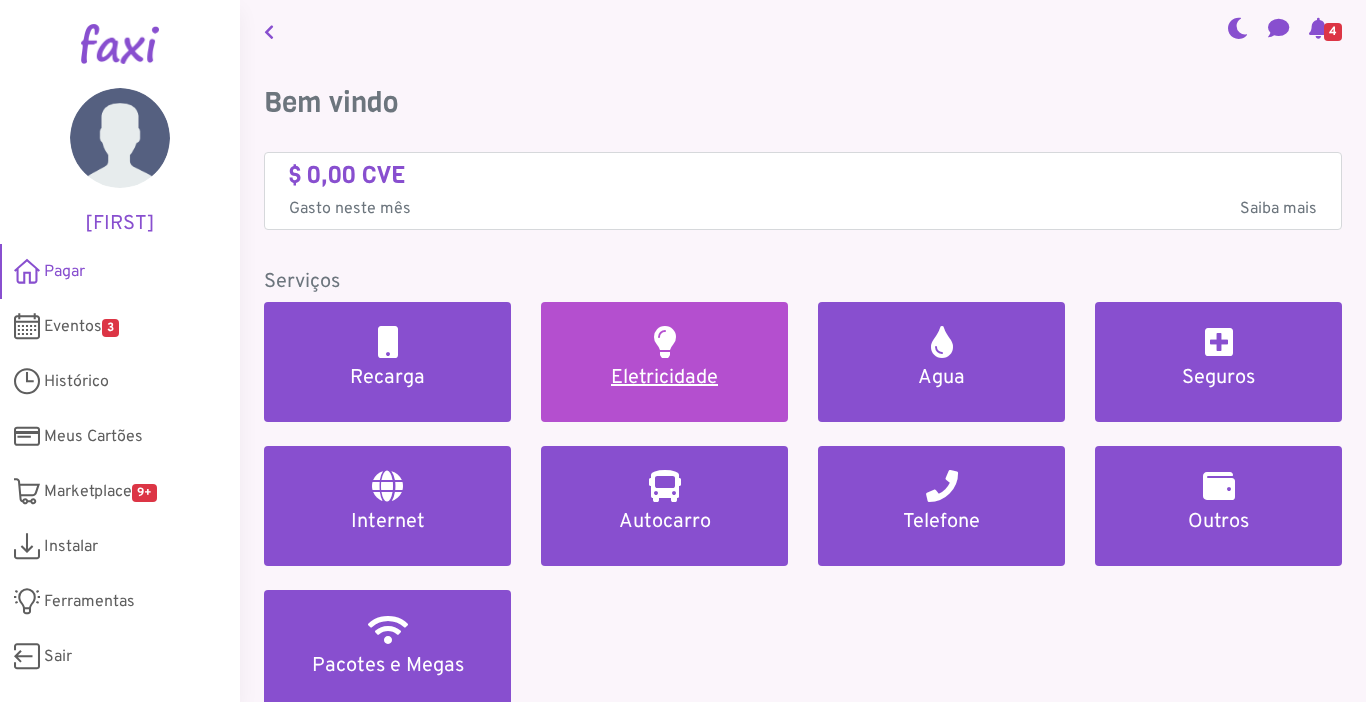click on "Eletricidade" at bounding box center [664, 362] 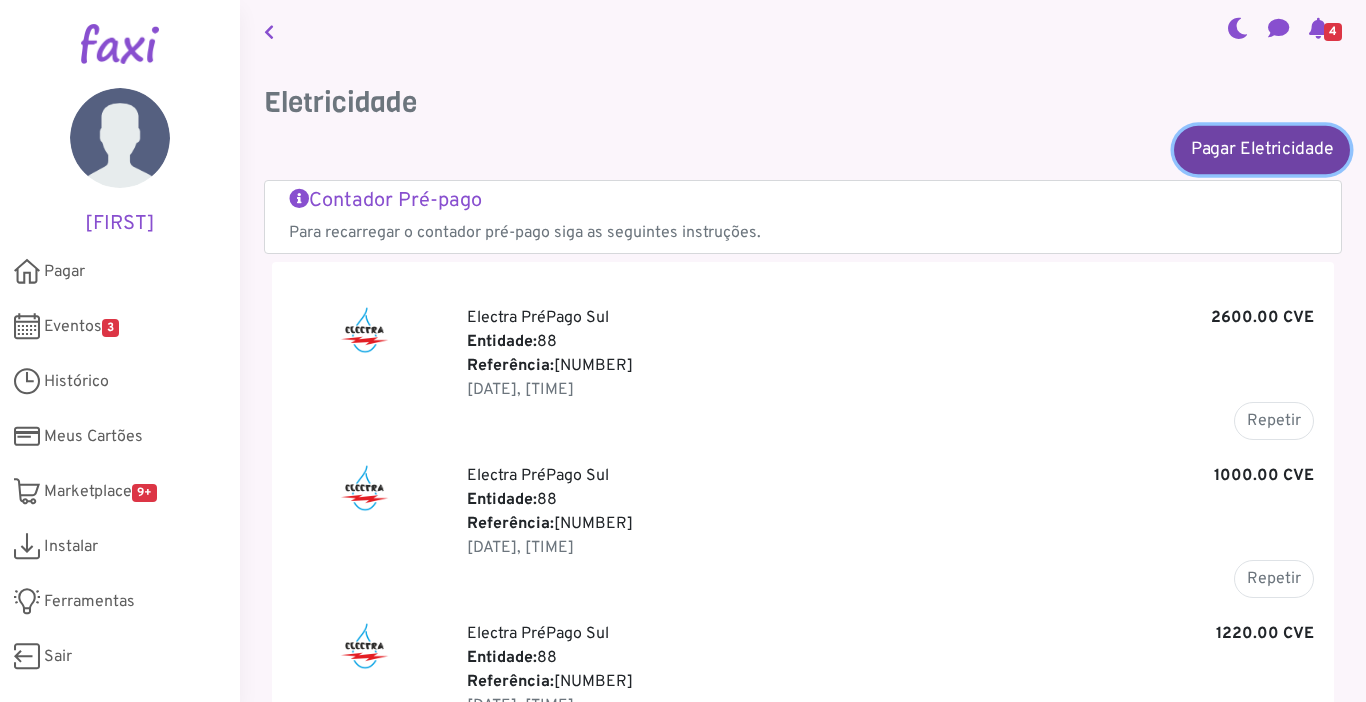 click on "Pagar
Eletricidade" at bounding box center [1262, 149] 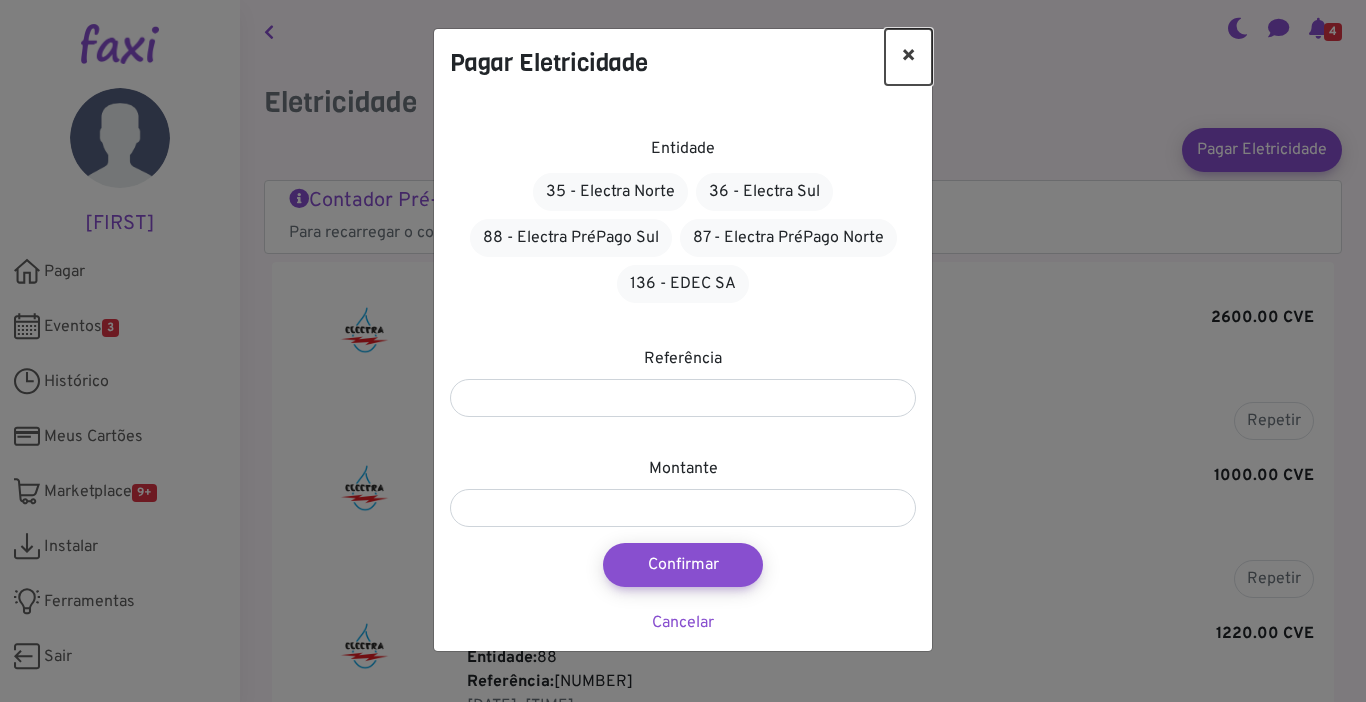click on "×" at bounding box center [908, 57] 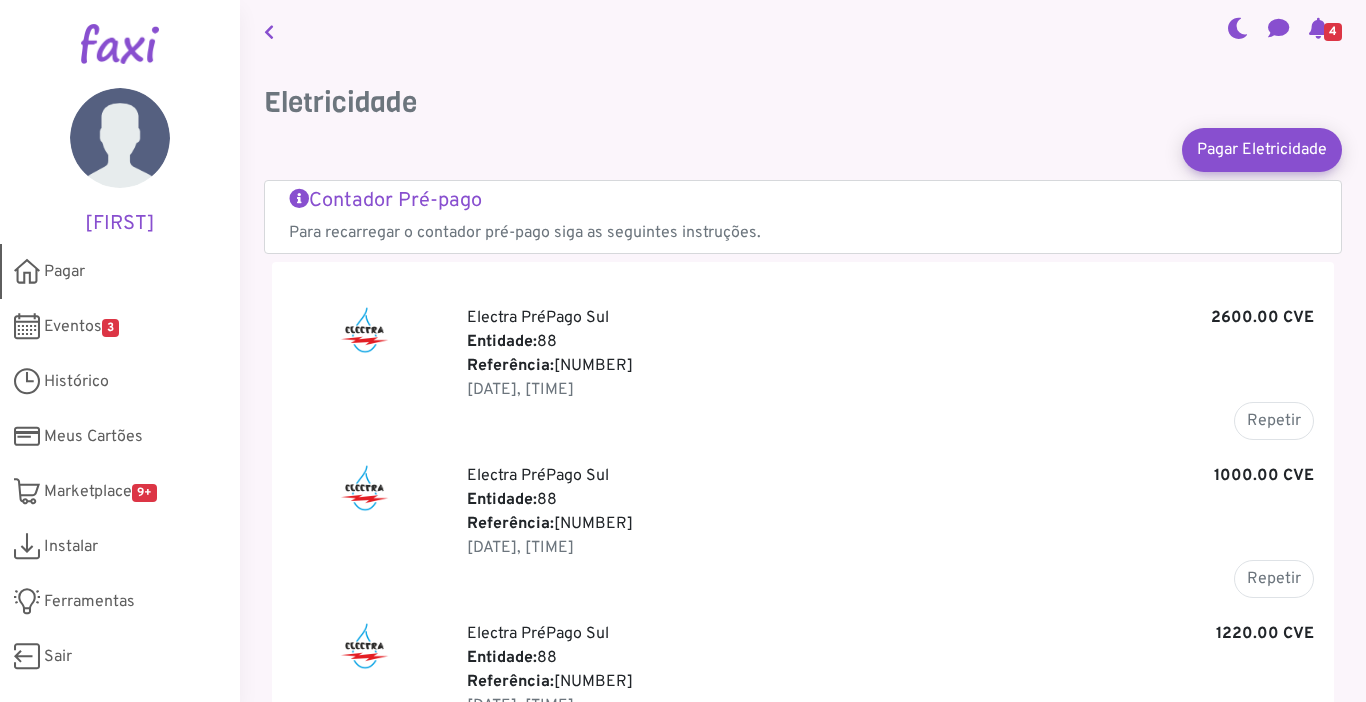click on "Pagar" at bounding box center [64, 272] 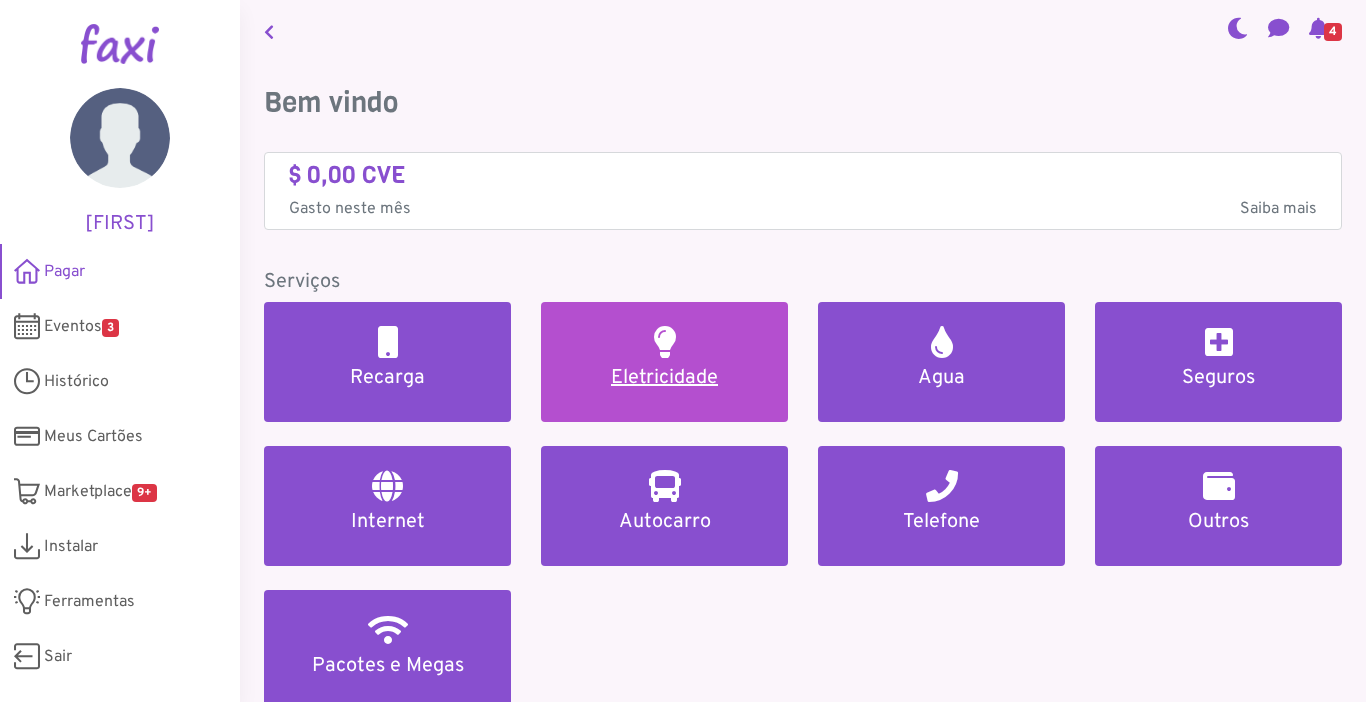 click at bounding box center (665, 342) 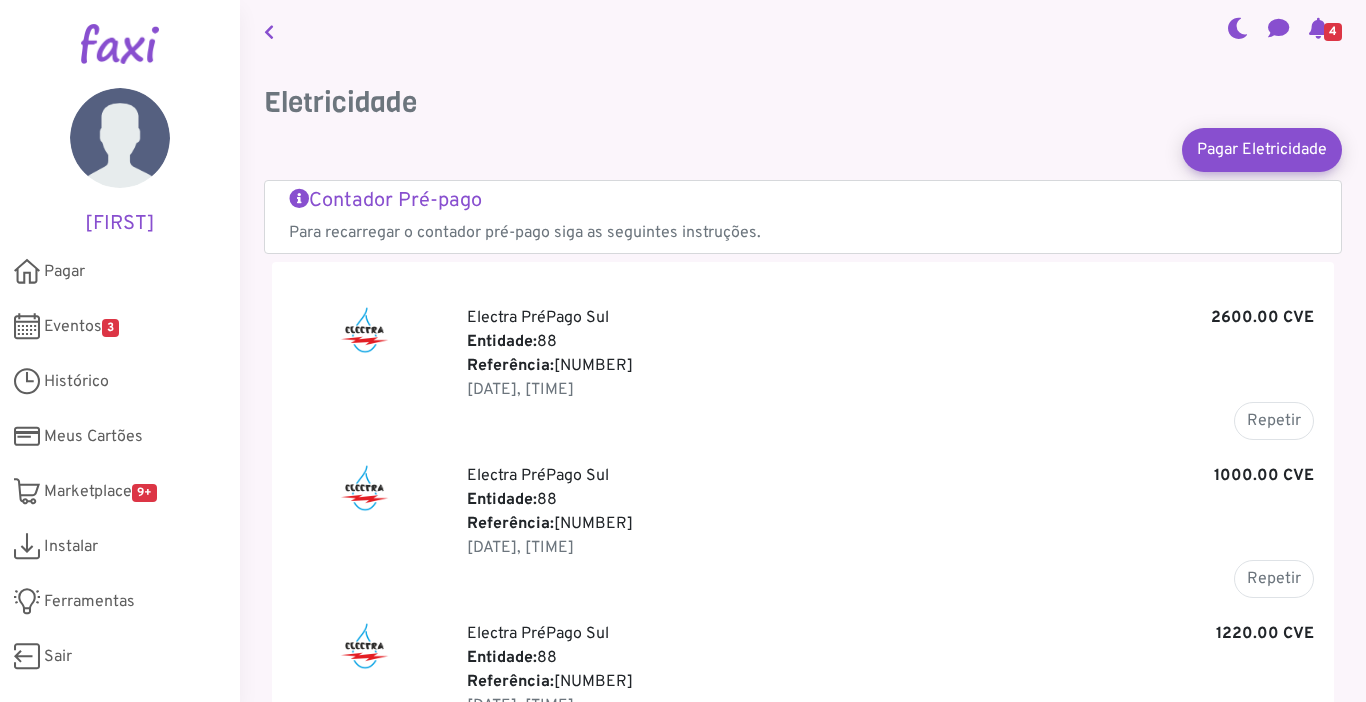 click on "Contador Pré-pago" at bounding box center (803, 201) 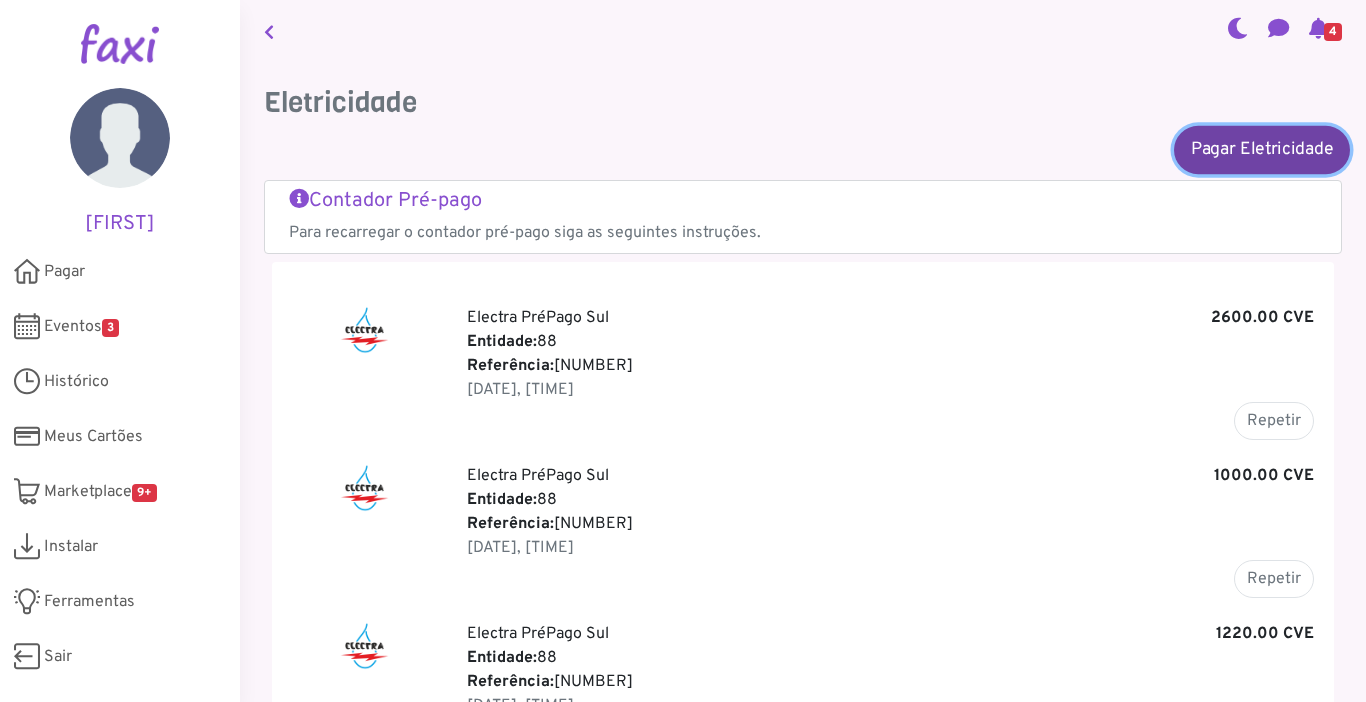 click on "Pagar
Eletricidade" at bounding box center (1262, 149) 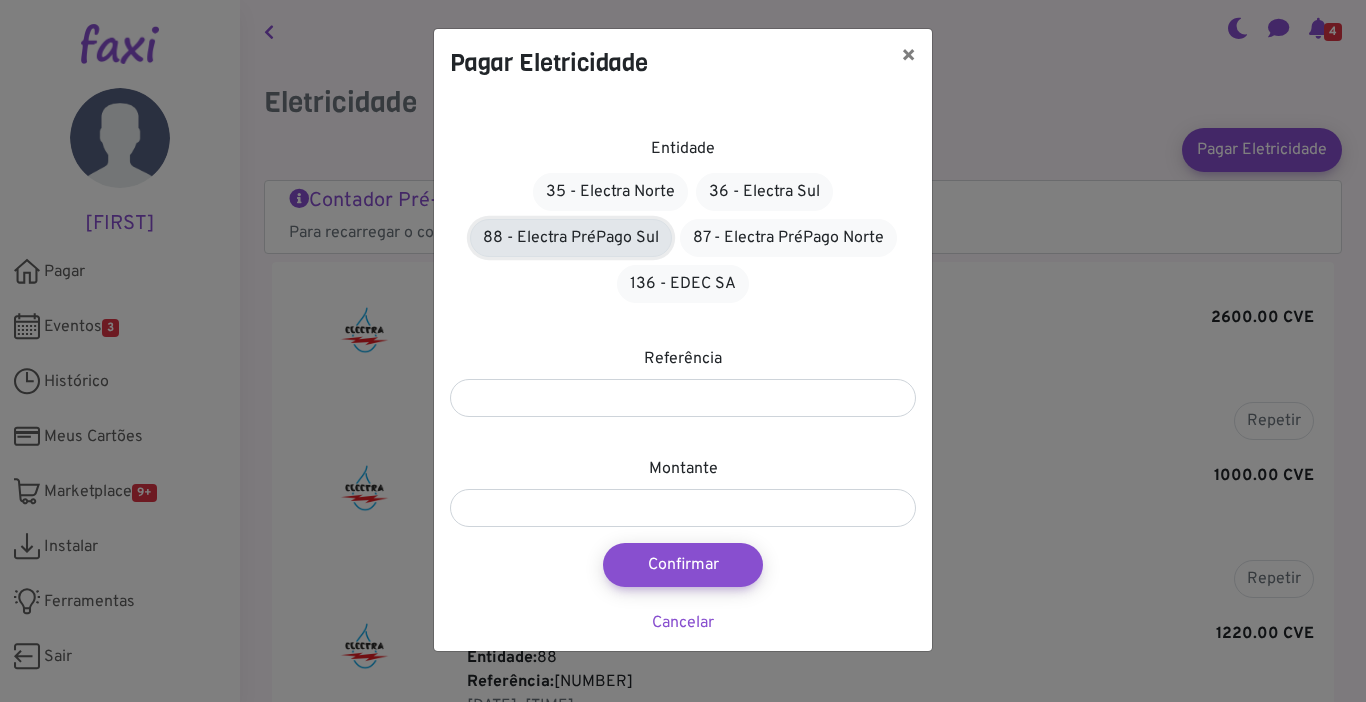 click on "88
-
Electra PréPago Sul" at bounding box center [571, 238] 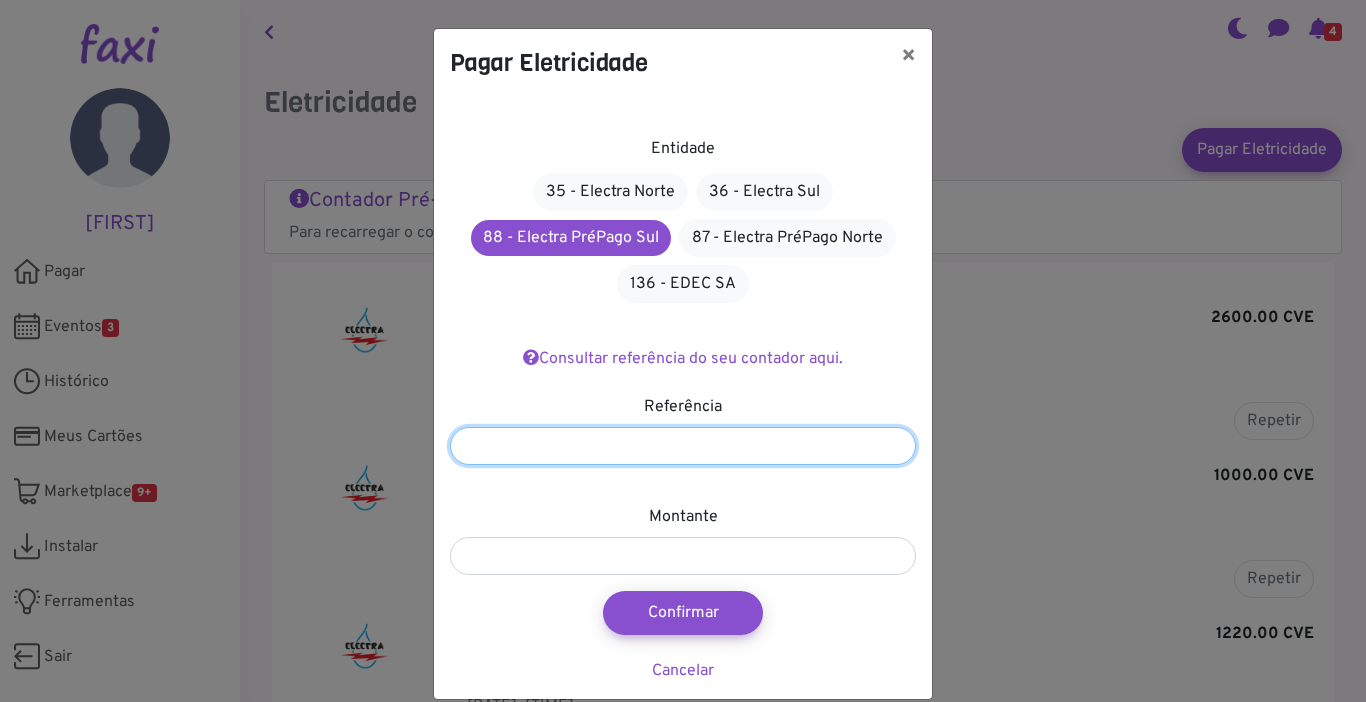 click at bounding box center [683, 446] 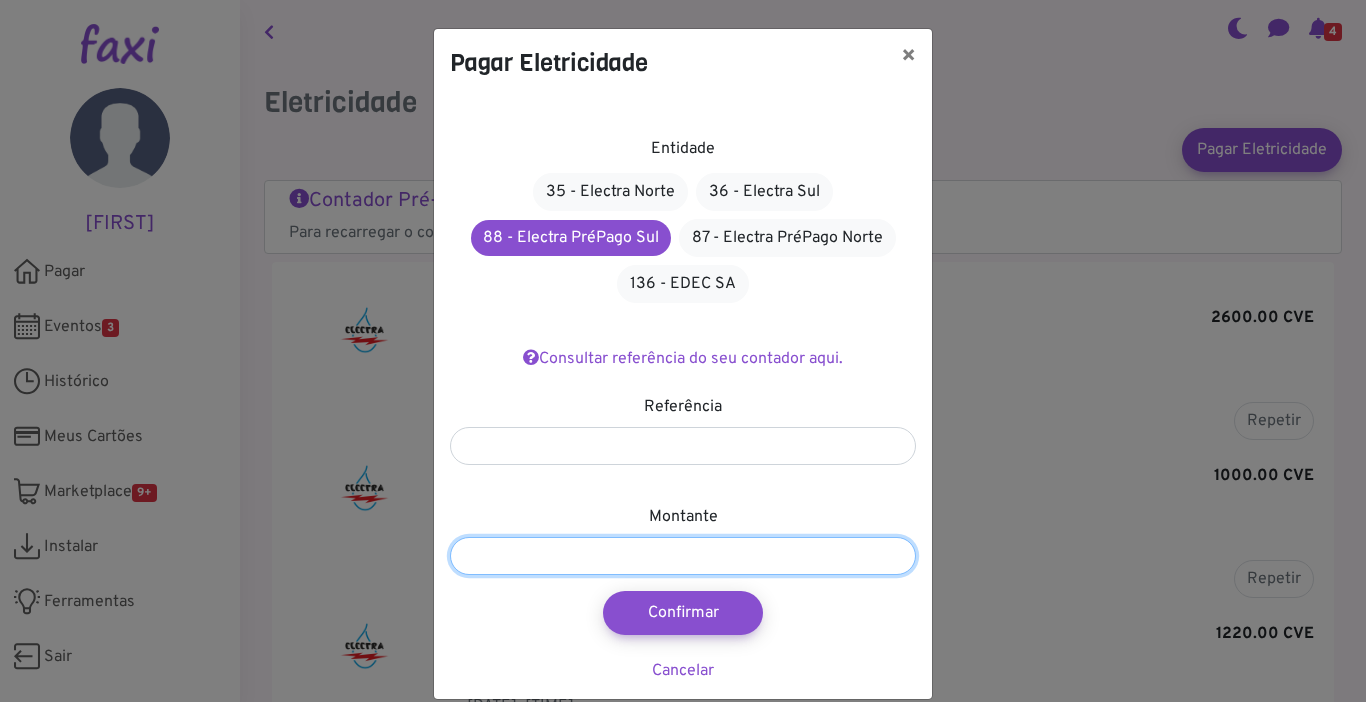 click at bounding box center (683, 556) 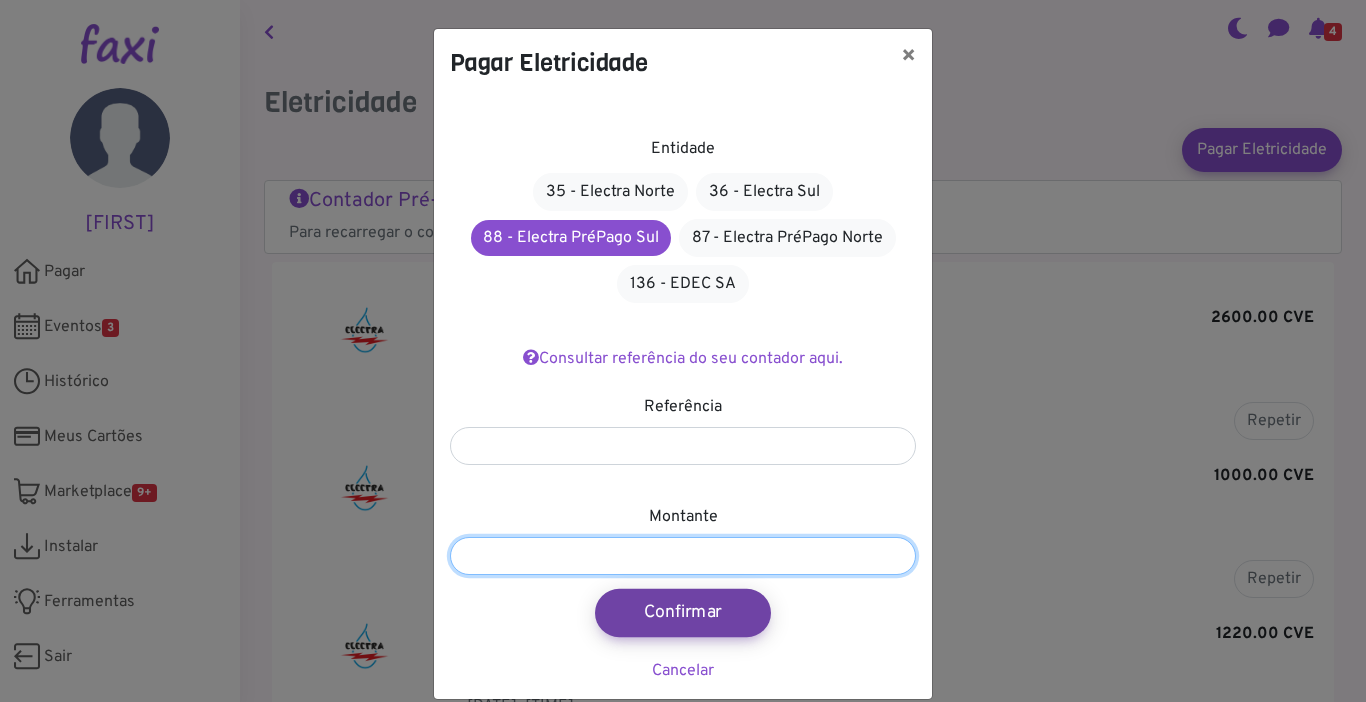 type on "****" 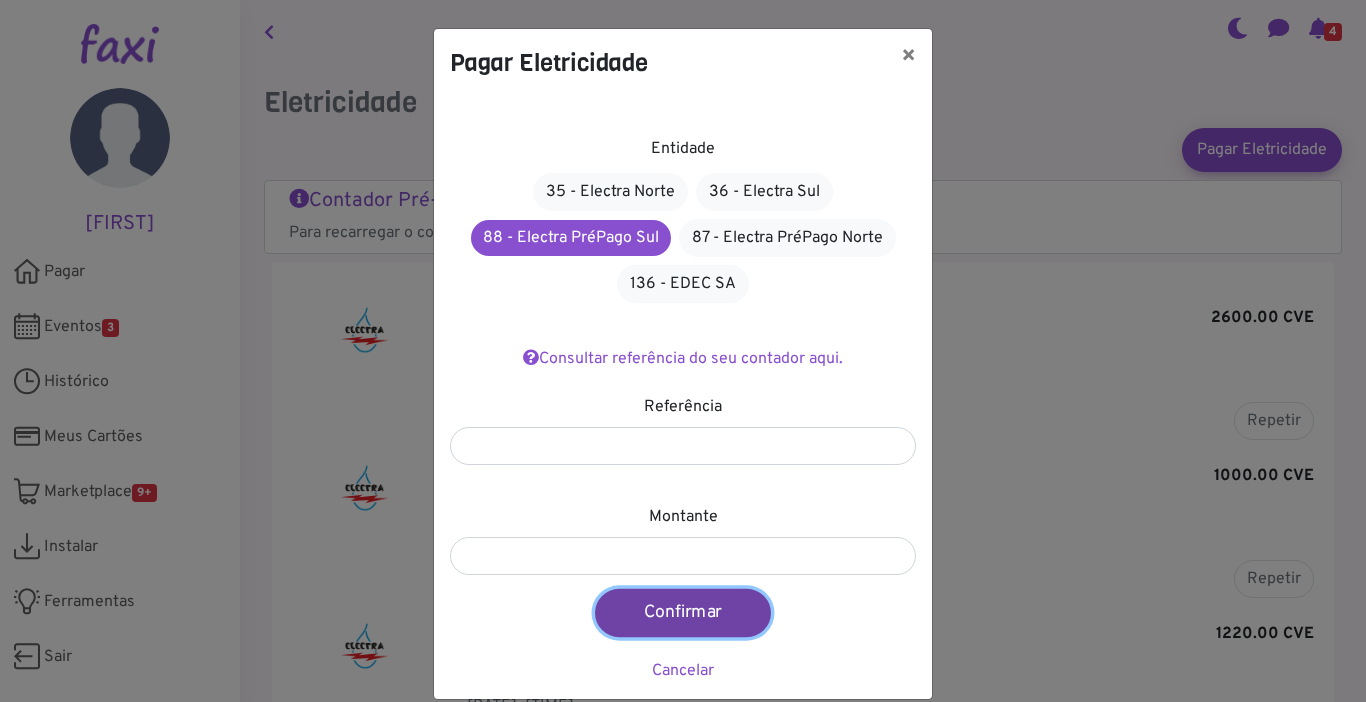 click on "Confirmar" at bounding box center (683, 613) 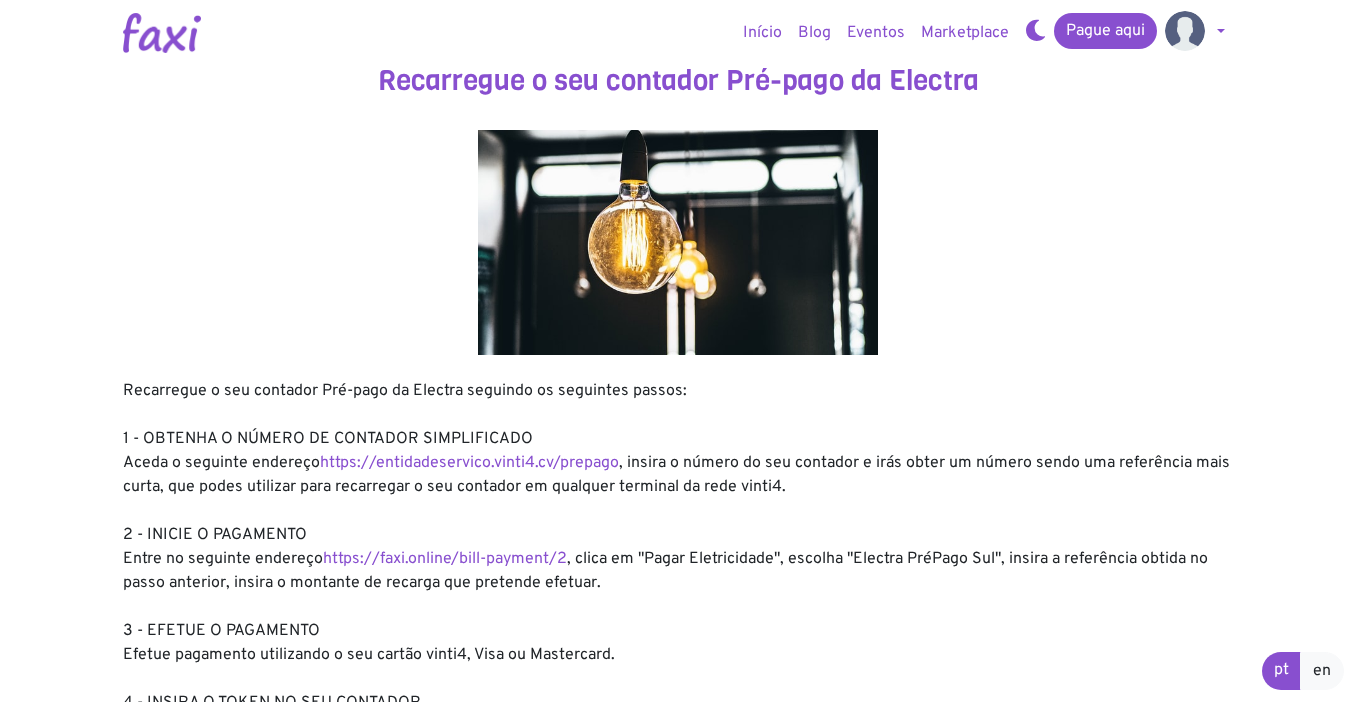 scroll, scrollTop: 0, scrollLeft: 0, axis: both 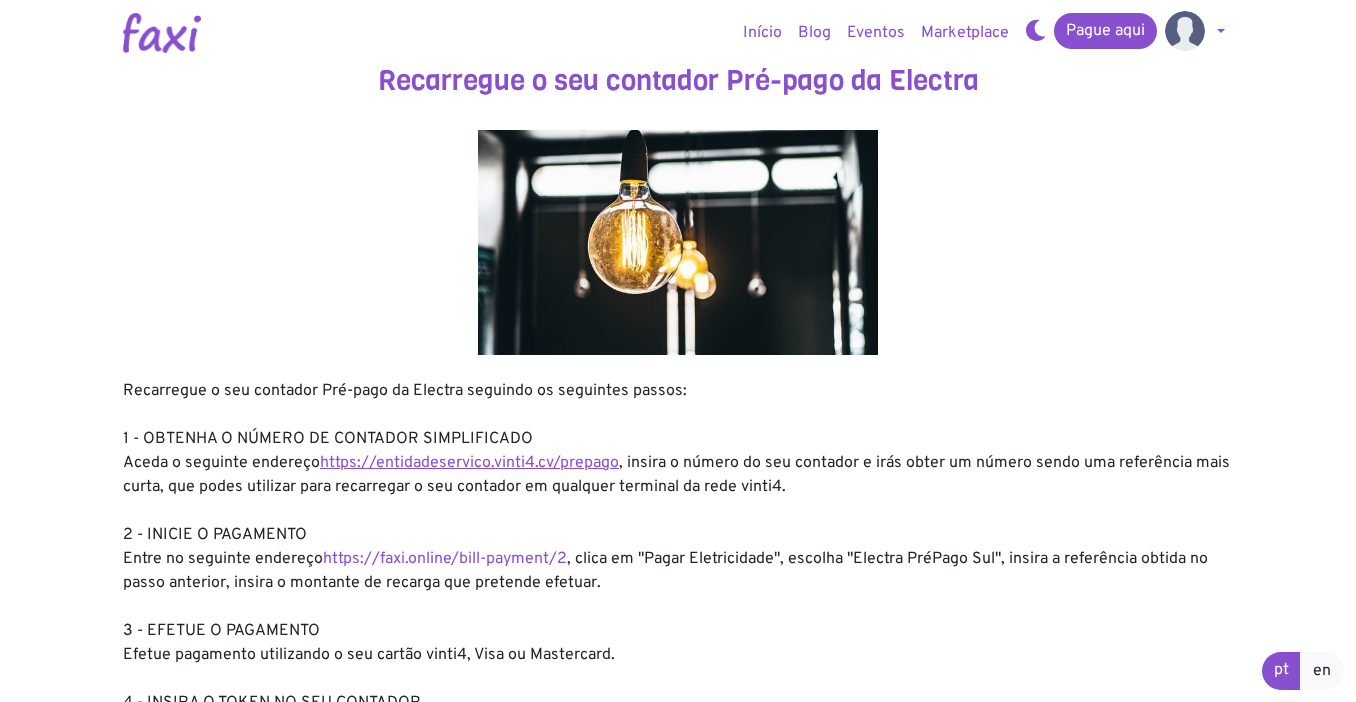 click on "https://entidadeservico.vinti4.cv/prepago" at bounding box center [469, 463] 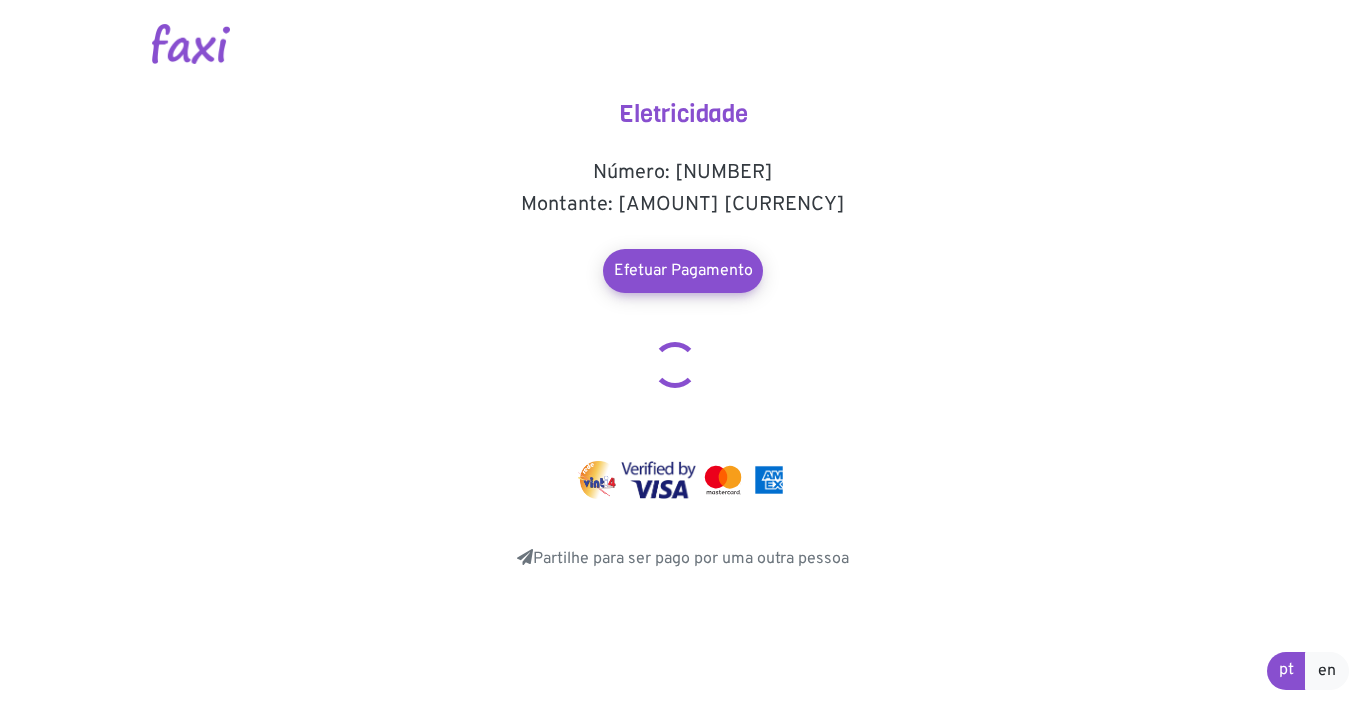 scroll, scrollTop: 0, scrollLeft: 0, axis: both 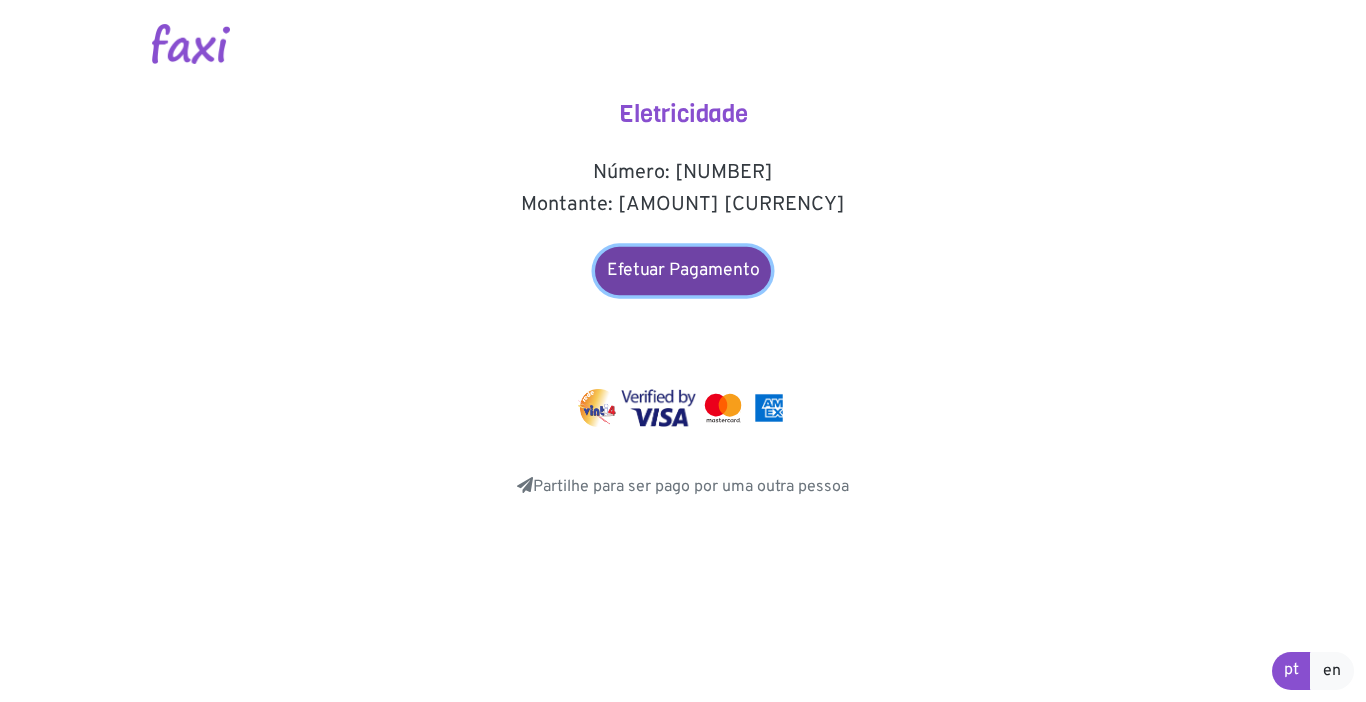 click on "Efetuar Pagamento" at bounding box center (683, 271) 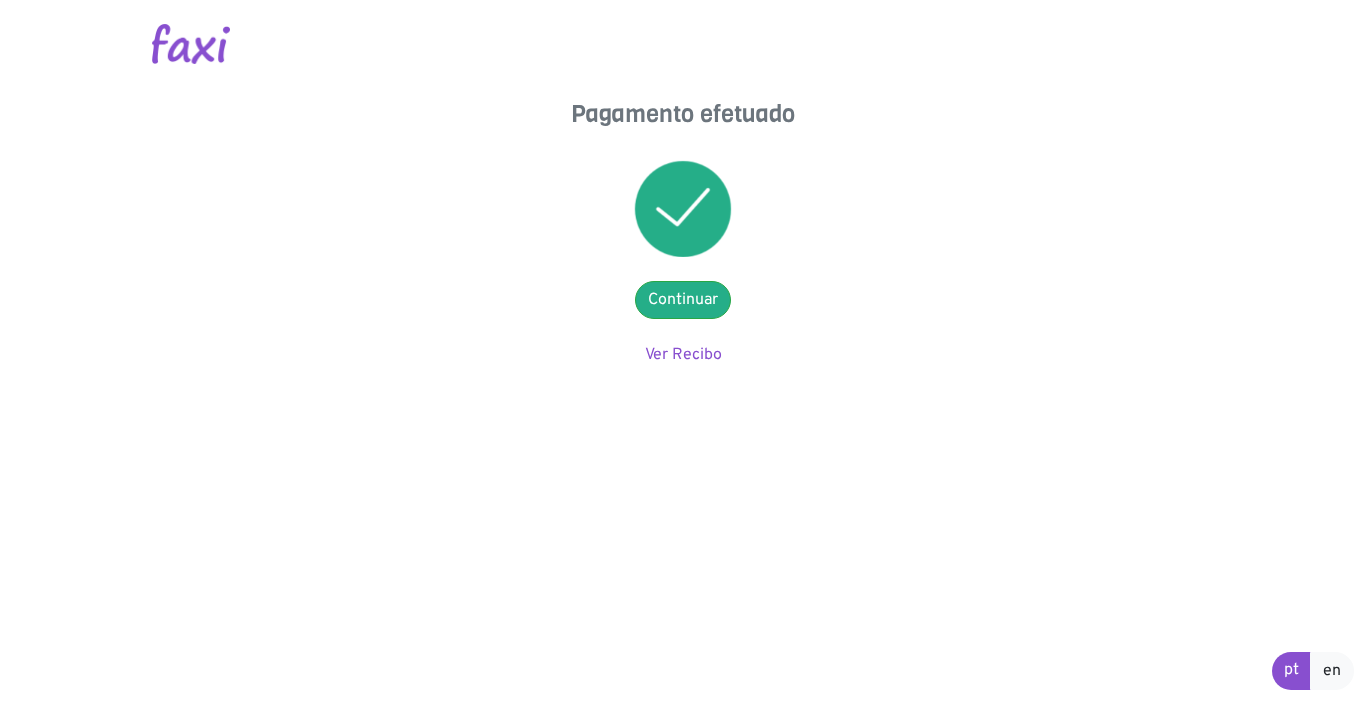 scroll, scrollTop: 0, scrollLeft: 0, axis: both 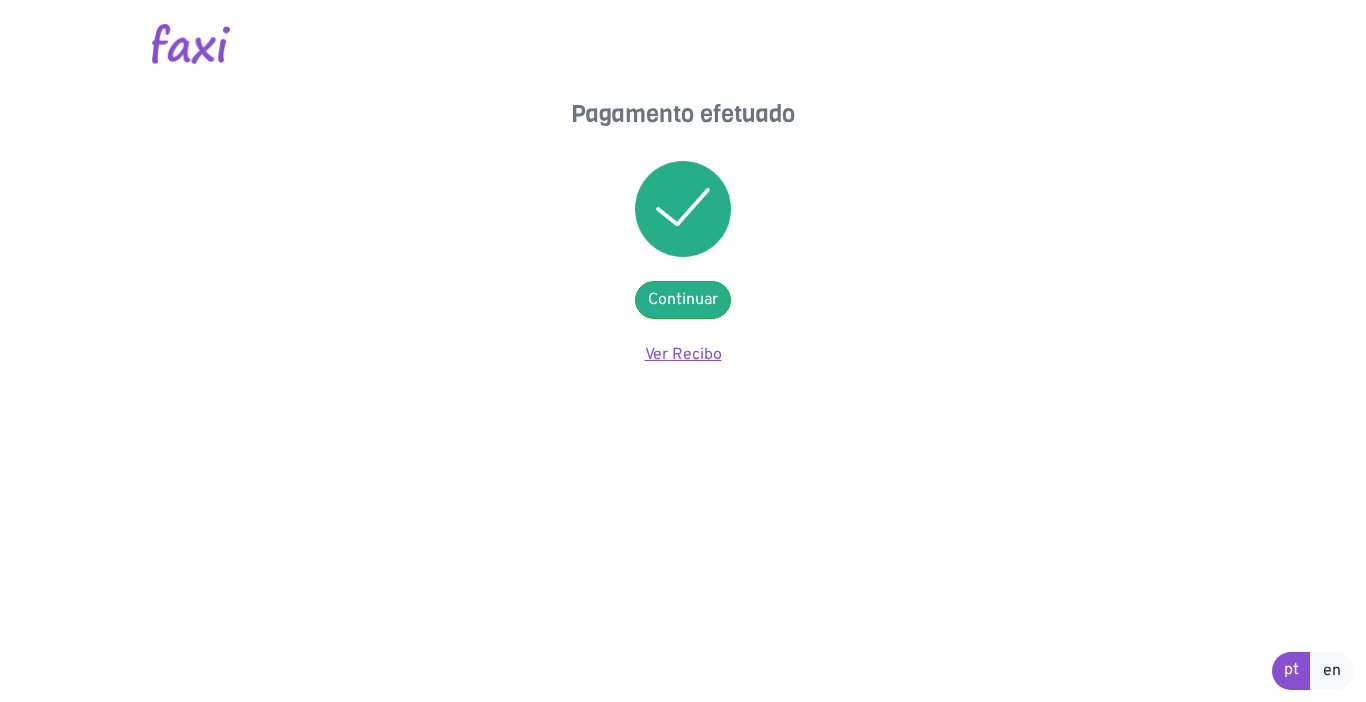click on "Ver Recibo" at bounding box center (683, 355) 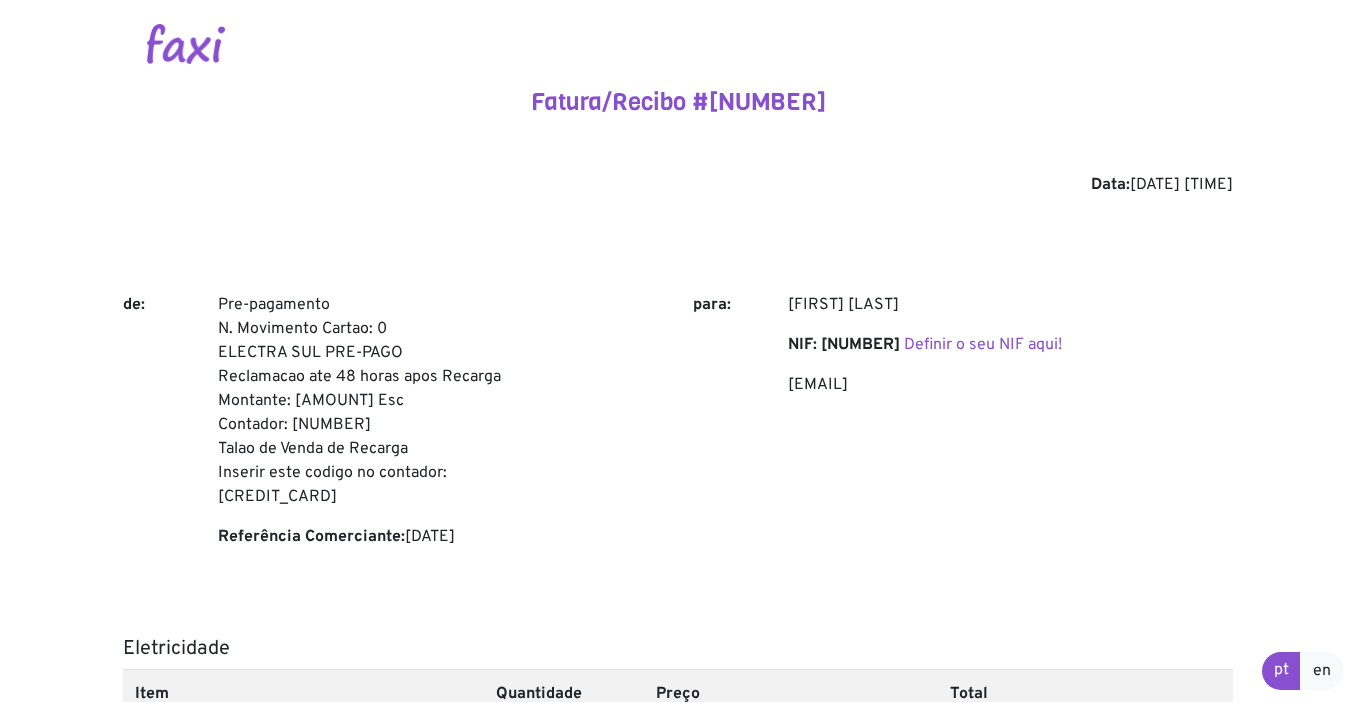 scroll, scrollTop: 0, scrollLeft: 0, axis: both 